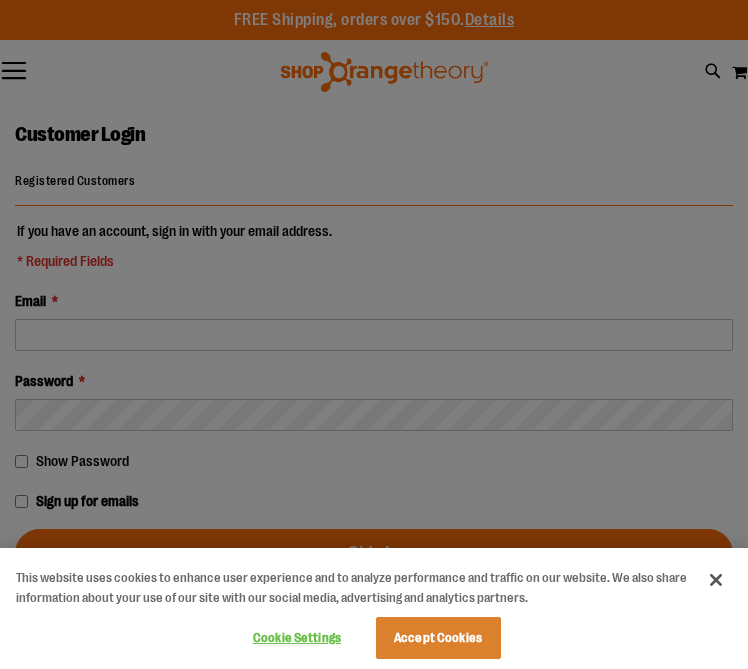 scroll, scrollTop: 0, scrollLeft: 0, axis: both 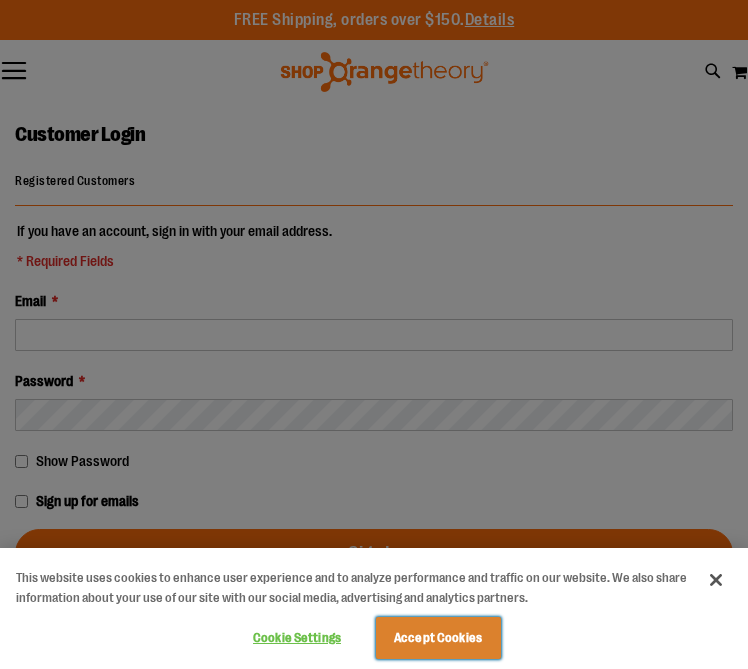click on "Accept Cookies" at bounding box center (438, 638) 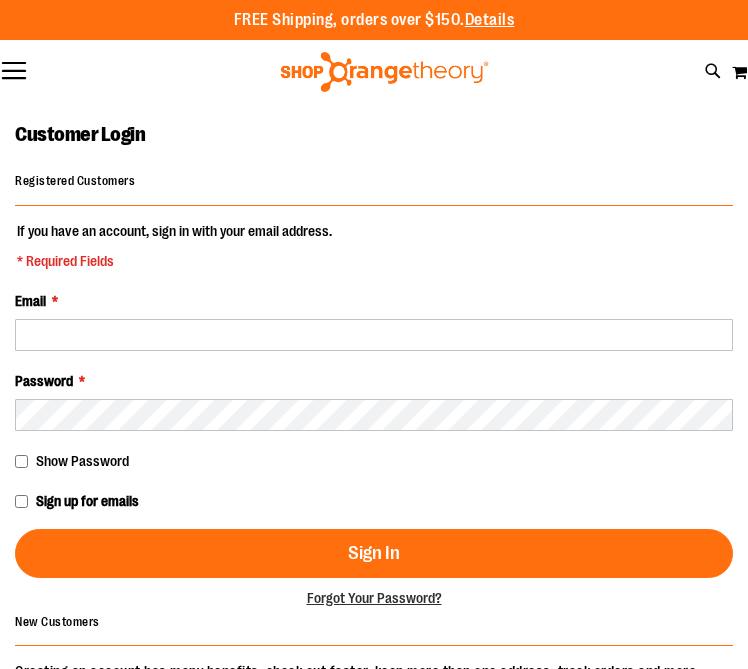click at bounding box center [716, 580] 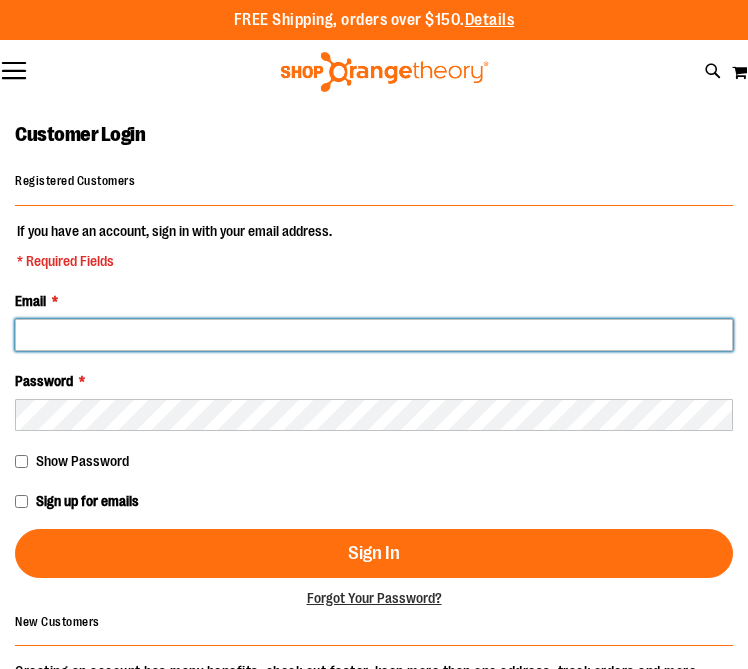 click on "Email *" at bounding box center (374, 335) 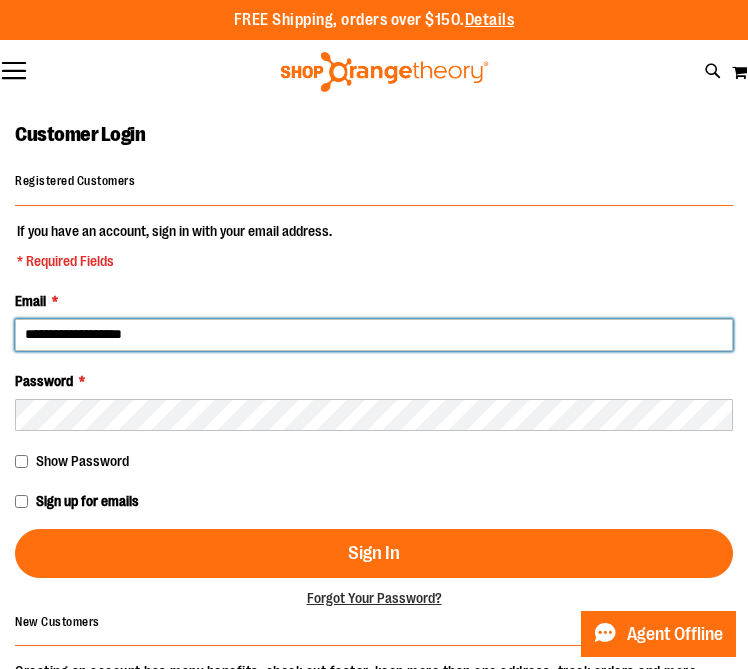 type on "**********" 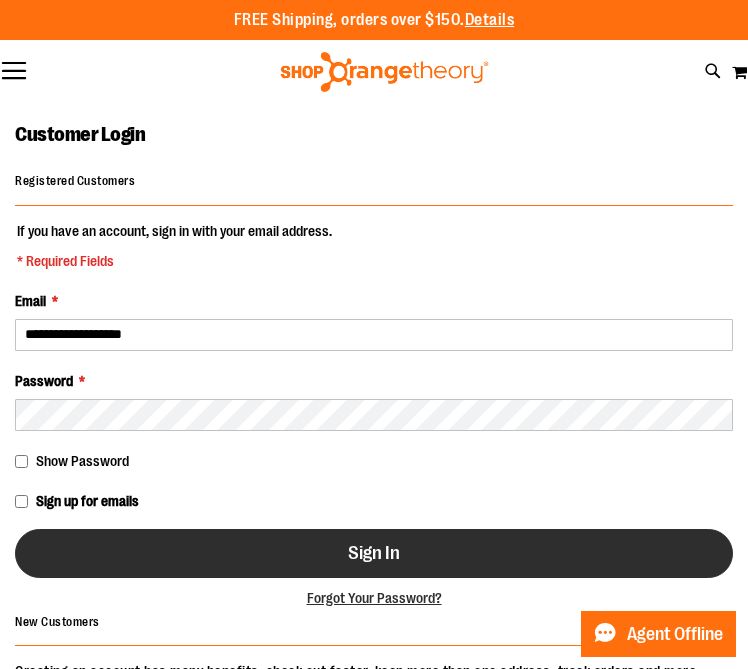 click on "Sign In" at bounding box center [374, 553] 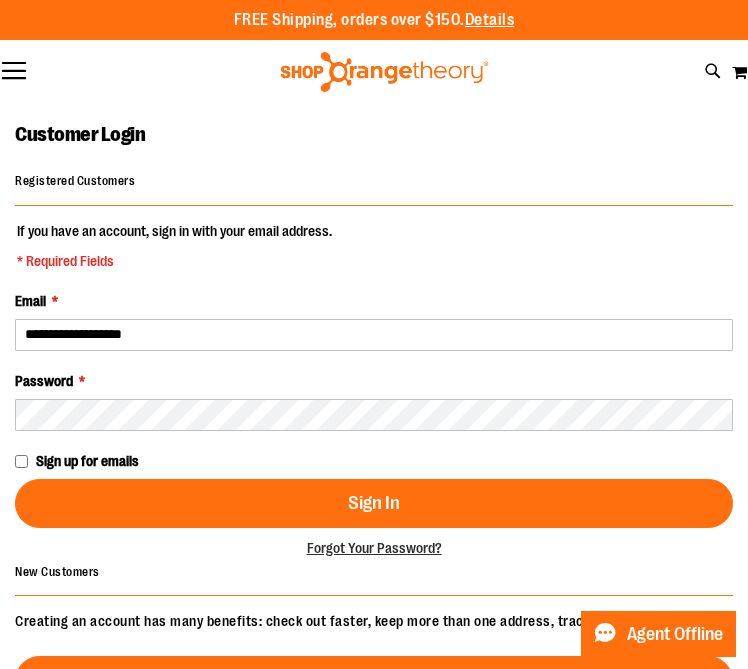 scroll, scrollTop: 0, scrollLeft: 0, axis: both 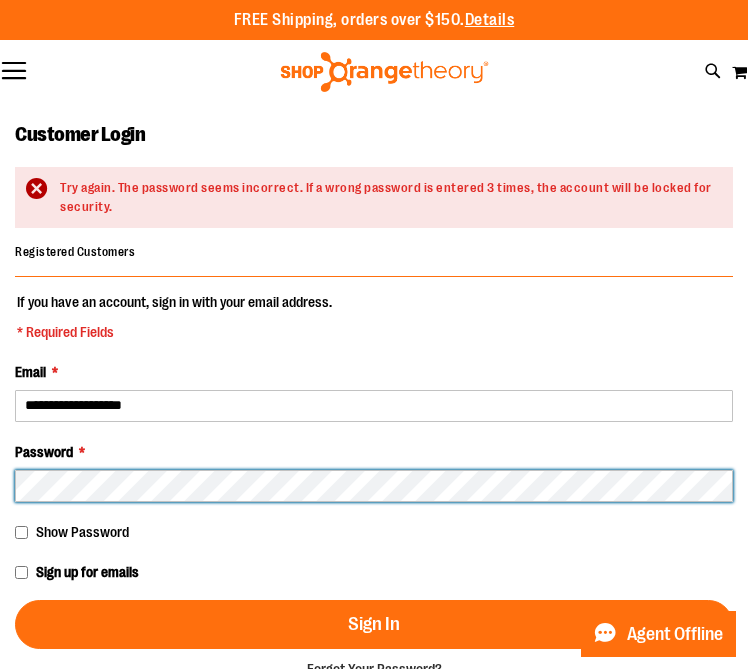 click on "Sign In" at bounding box center (374, 624) 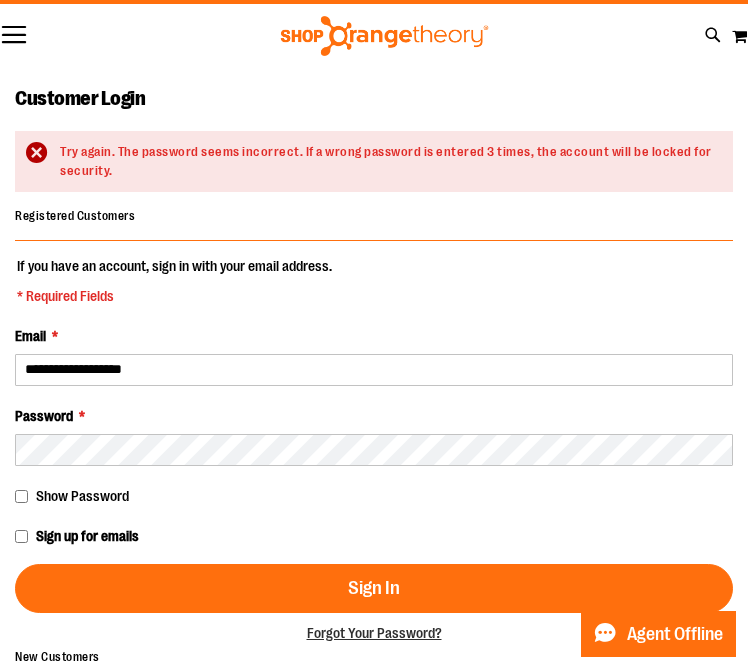 scroll, scrollTop: 36, scrollLeft: 0, axis: vertical 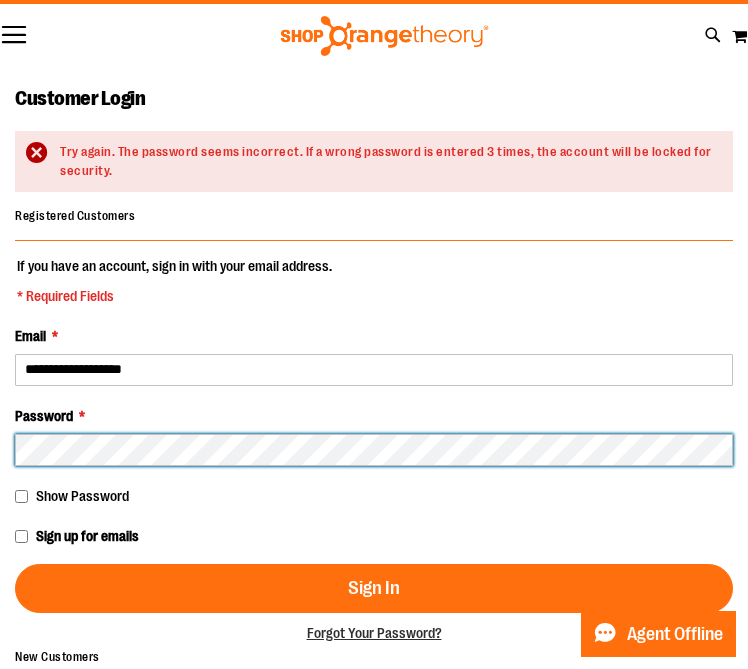 click on "Sign In" at bounding box center (374, 588) 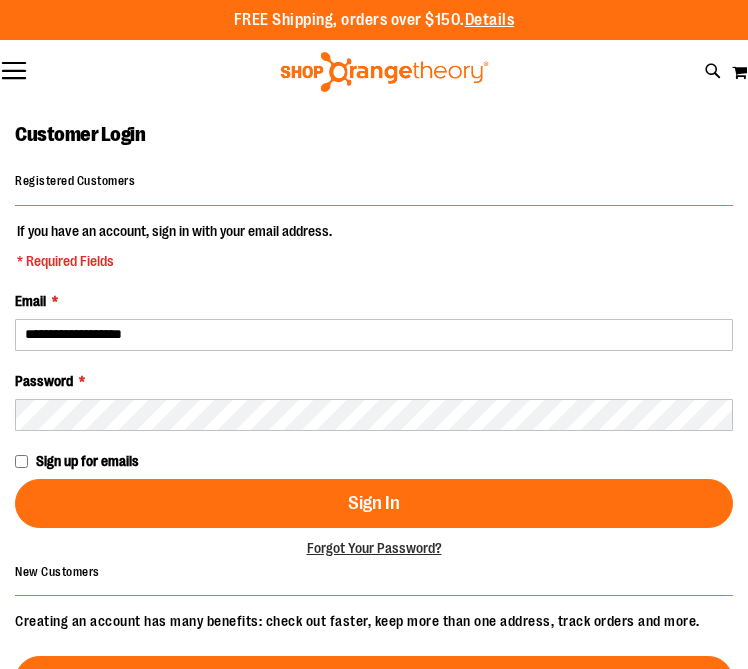 scroll, scrollTop: 0, scrollLeft: 0, axis: both 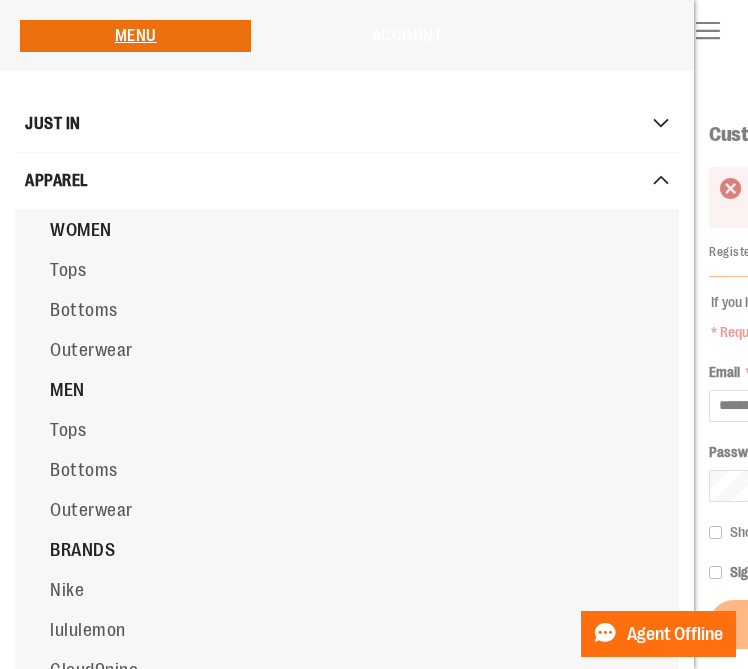click on "Account" at bounding box center [407, 36] 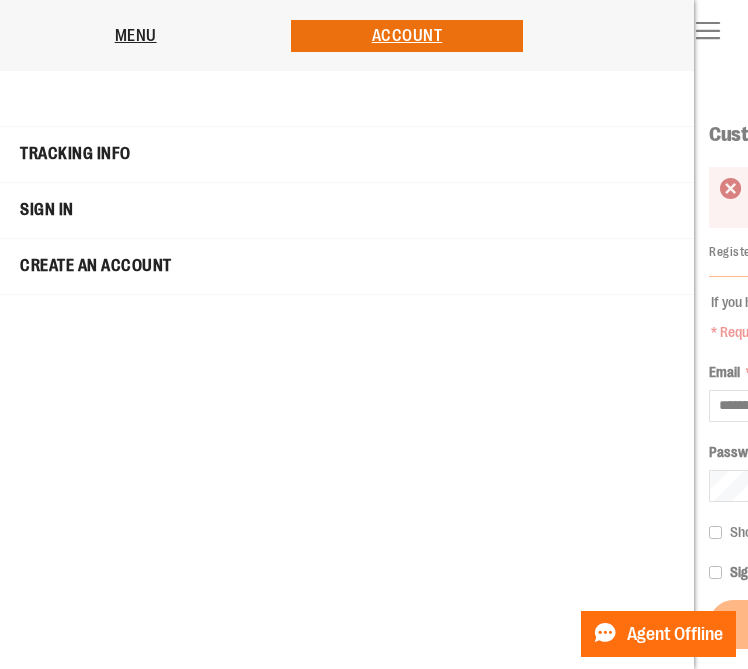 click on "Sign In" at bounding box center [347, 210] 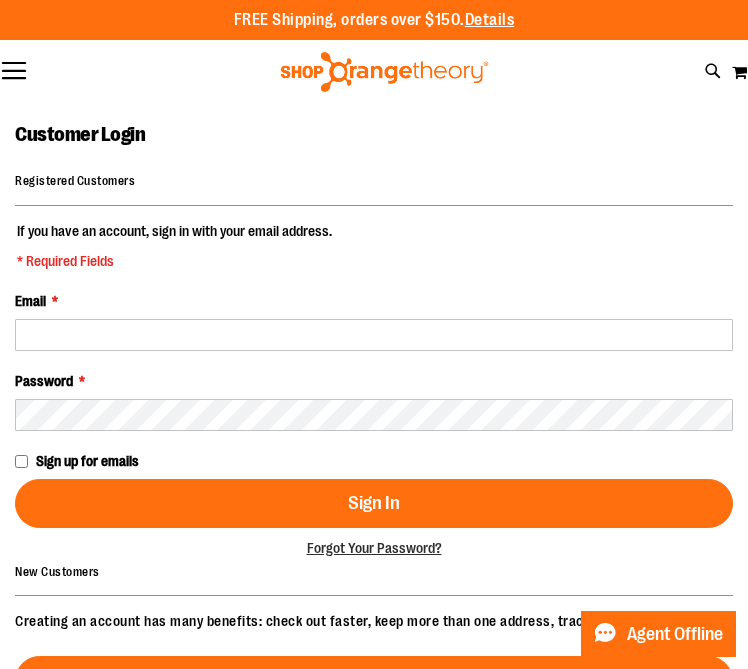 scroll, scrollTop: 0, scrollLeft: 0, axis: both 